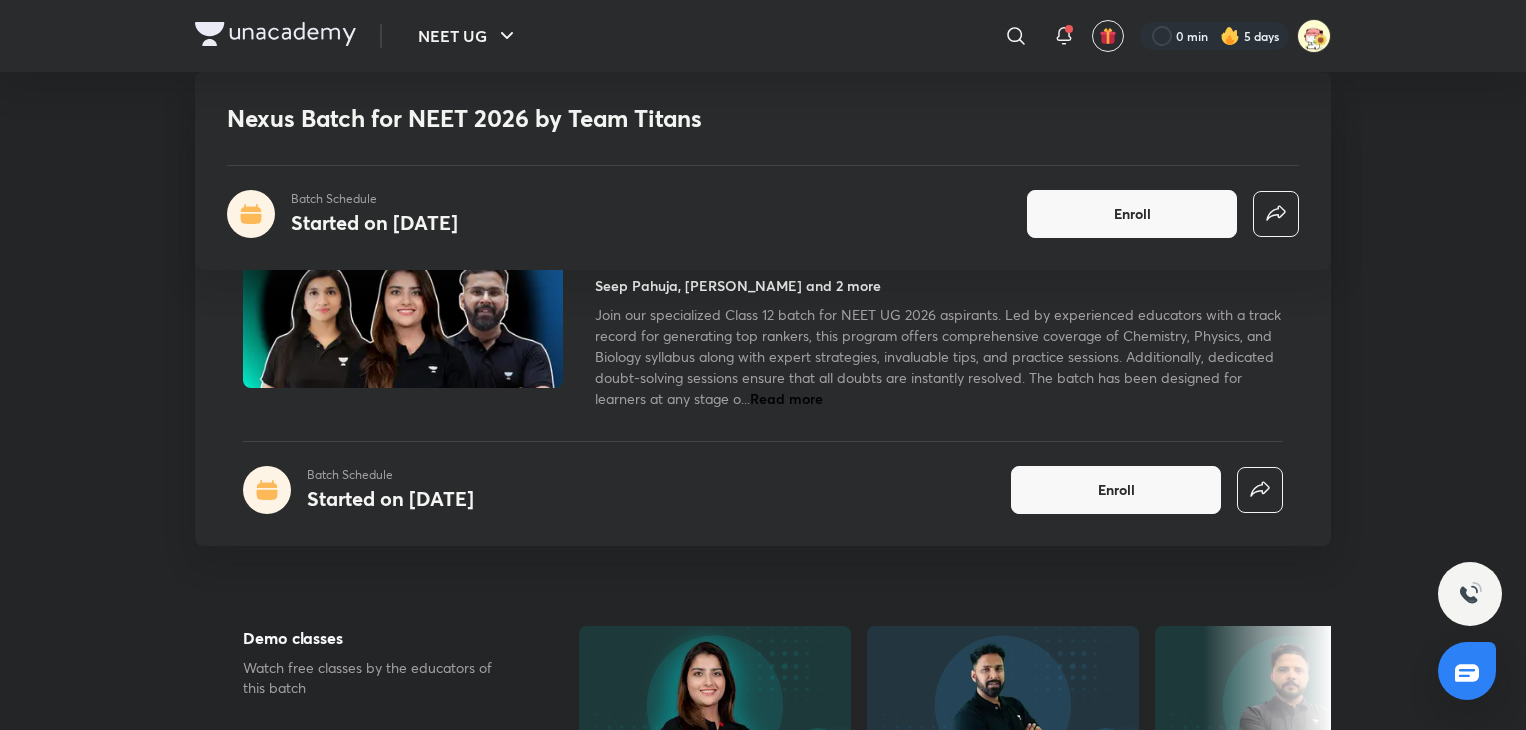 scroll, scrollTop: 1172, scrollLeft: 0, axis: vertical 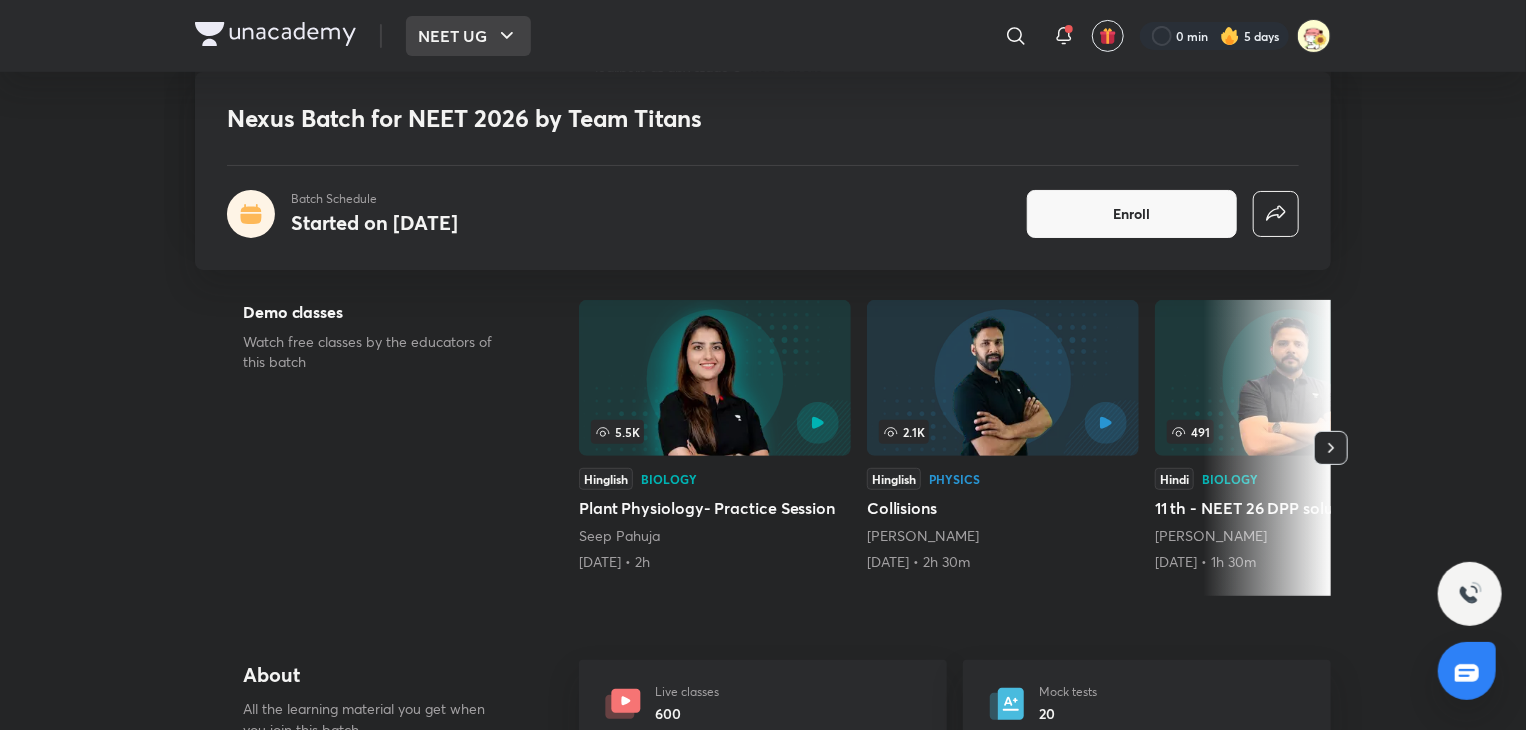click on "NEET UG" at bounding box center (468, 36) 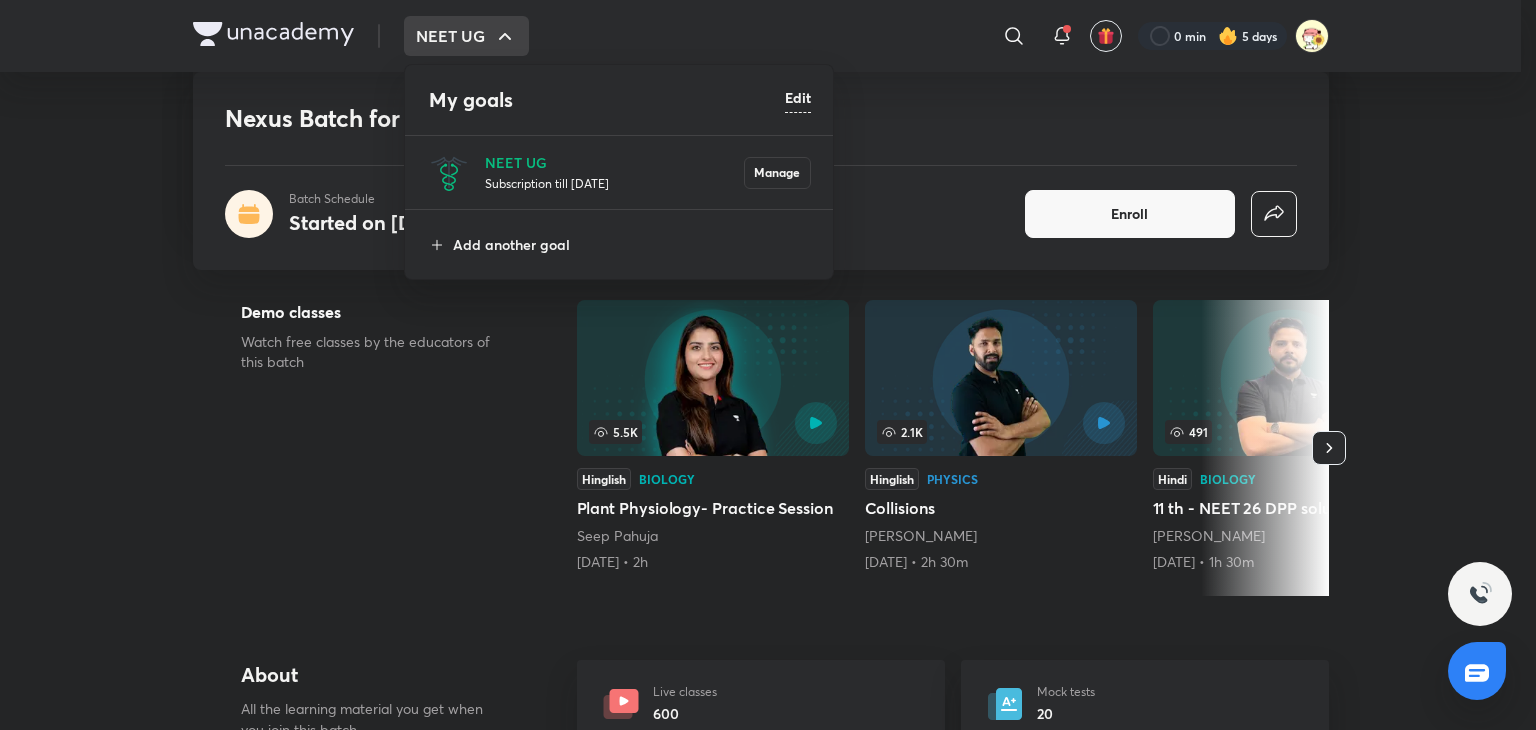 click on "Subscription till [DATE]" at bounding box center (614, 183) 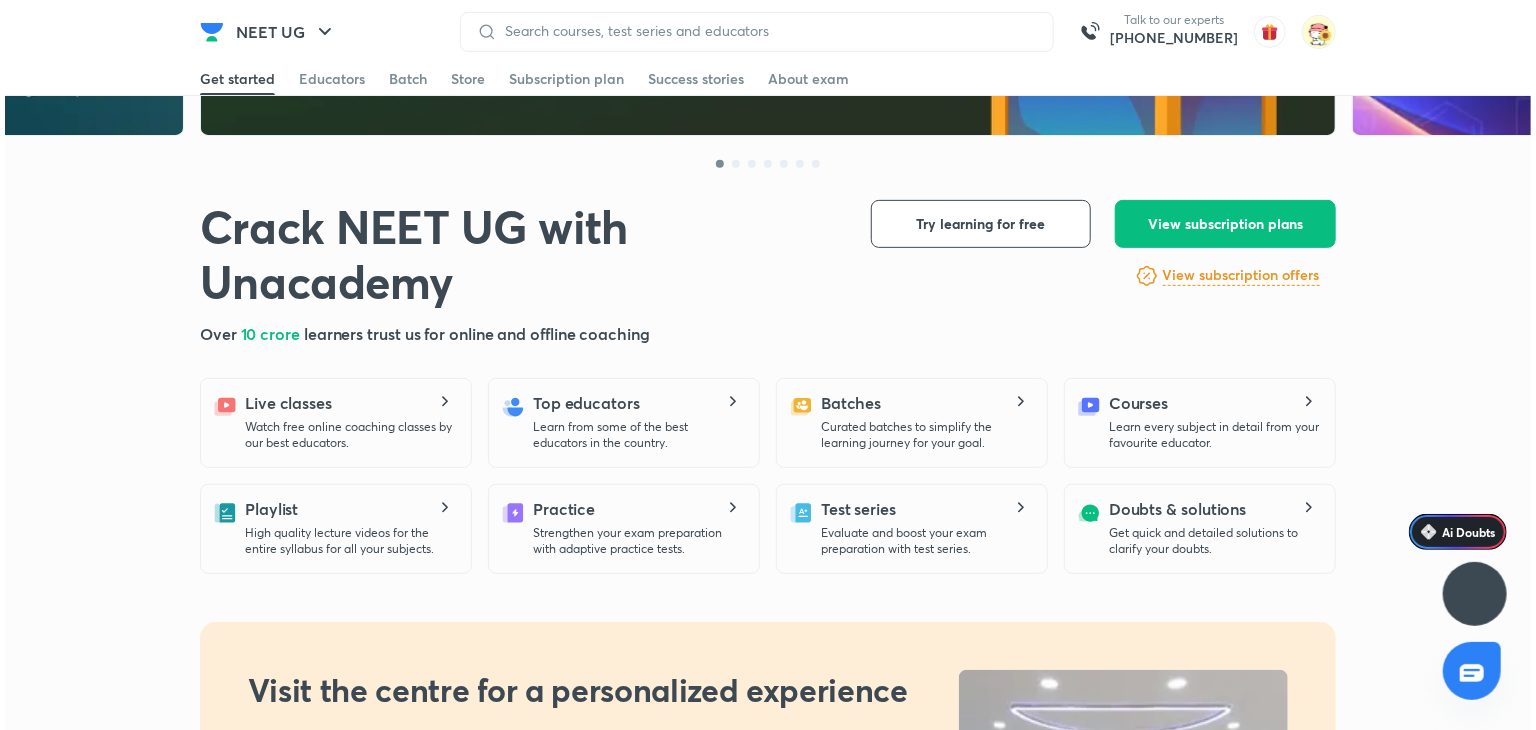scroll, scrollTop: 0, scrollLeft: 0, axis: both 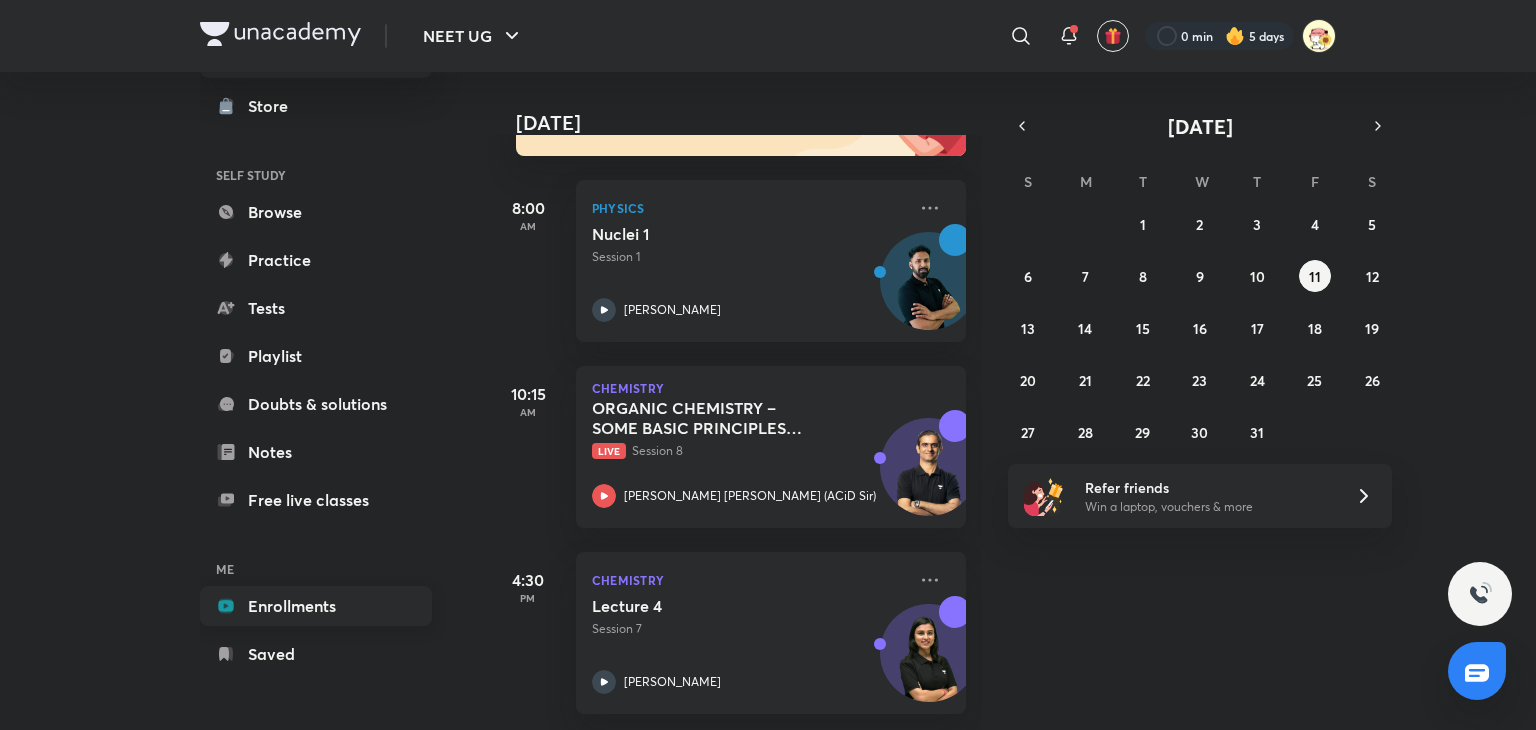 click on "Enrollments" at bounding box center (316, 606) 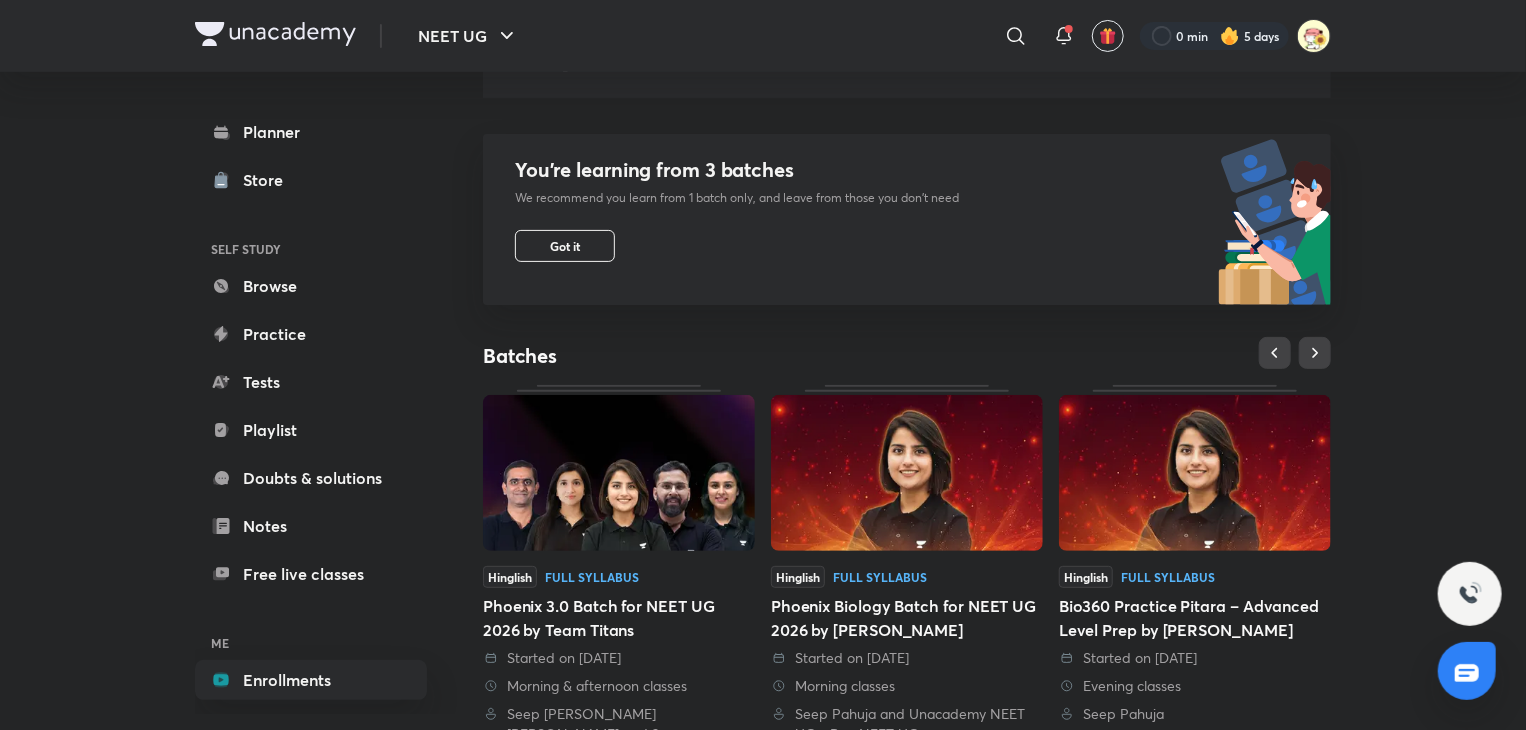 scroll, scrollTop: 146, scrollLeft: 0, axis: vertical 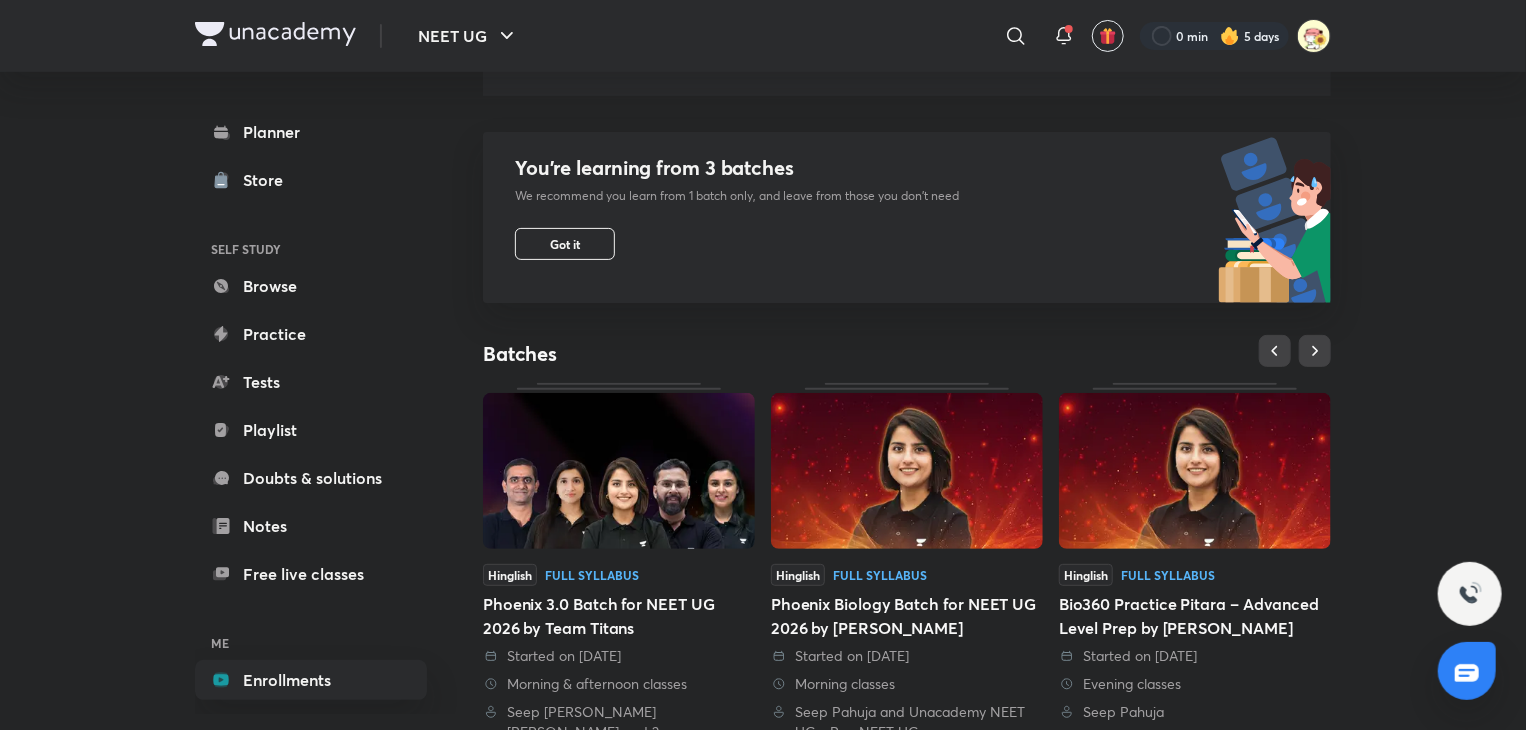 click at bounding box center [907, 471] 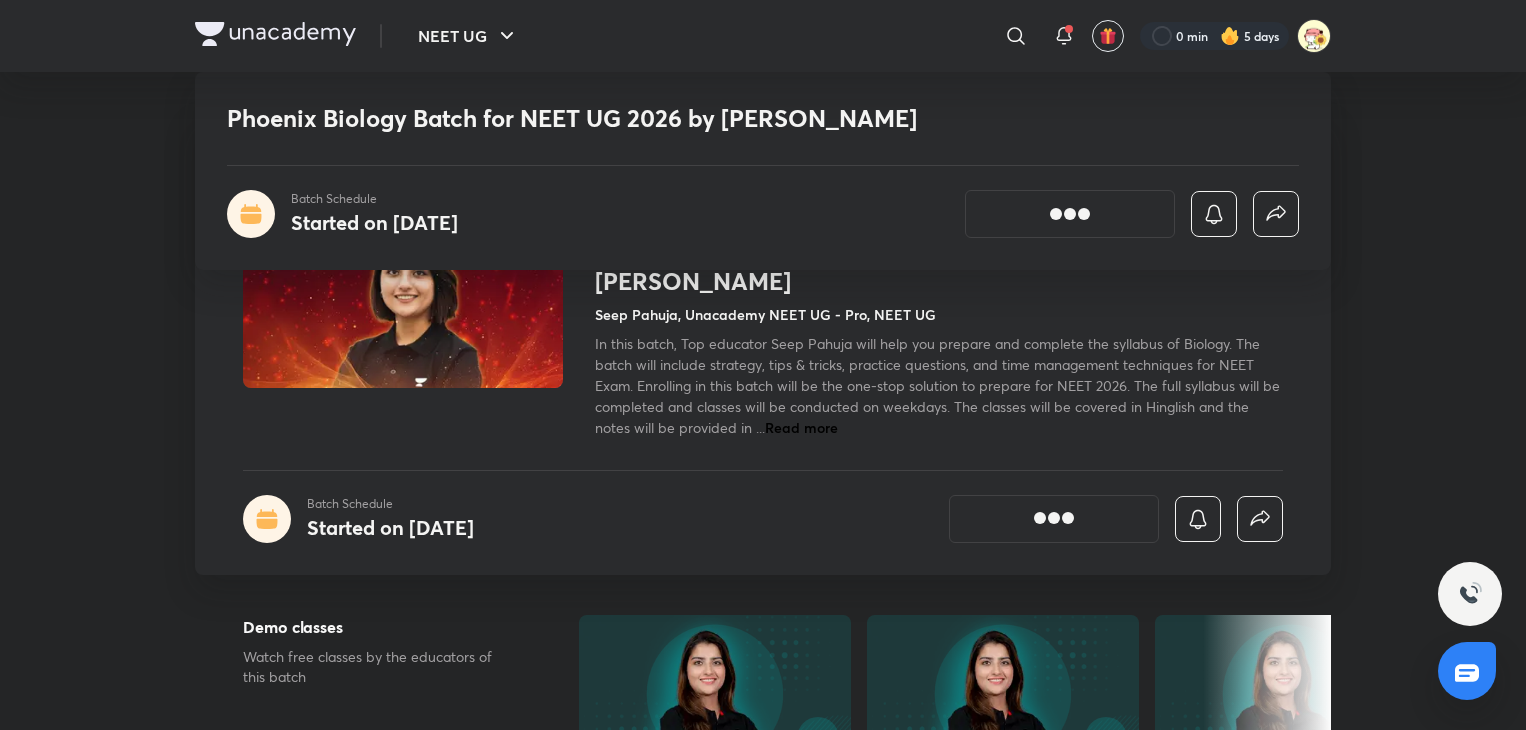 scroll, scrollTop: 954, scrollLeft: 0, axis: vertical 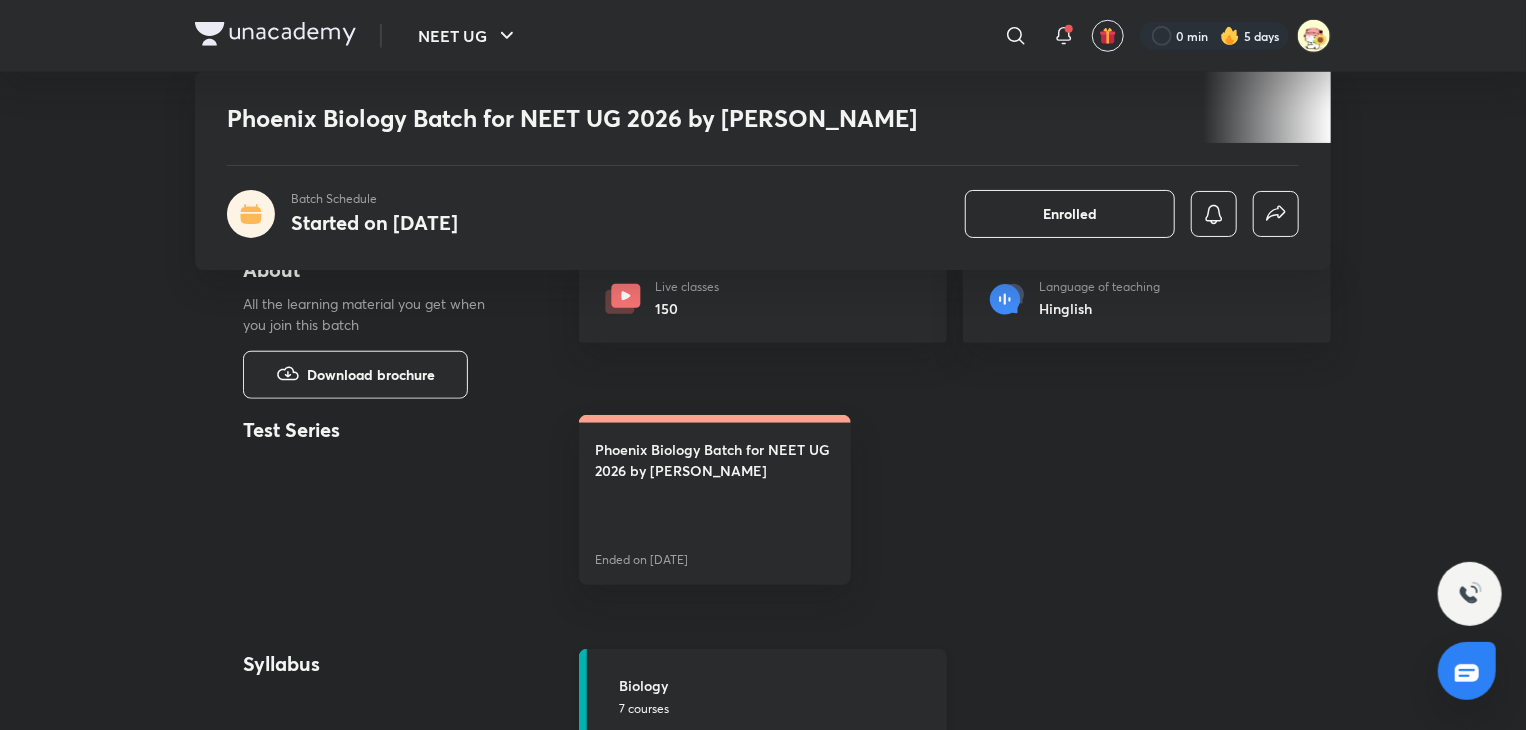 click on "Biology" at bounding box center [777, 685] 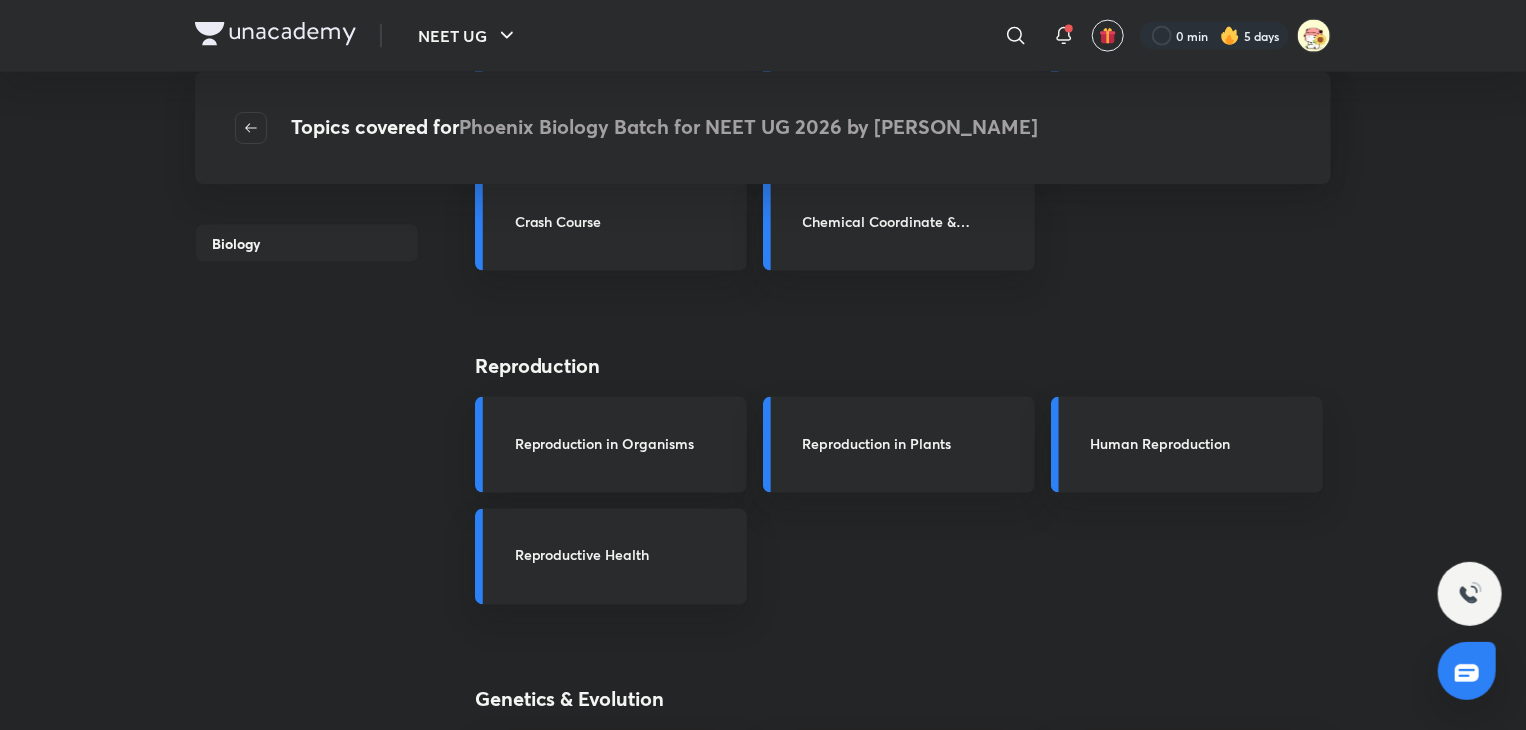 scroll, scrollTop: 1427, scrollLeft: 0, axis: vertical 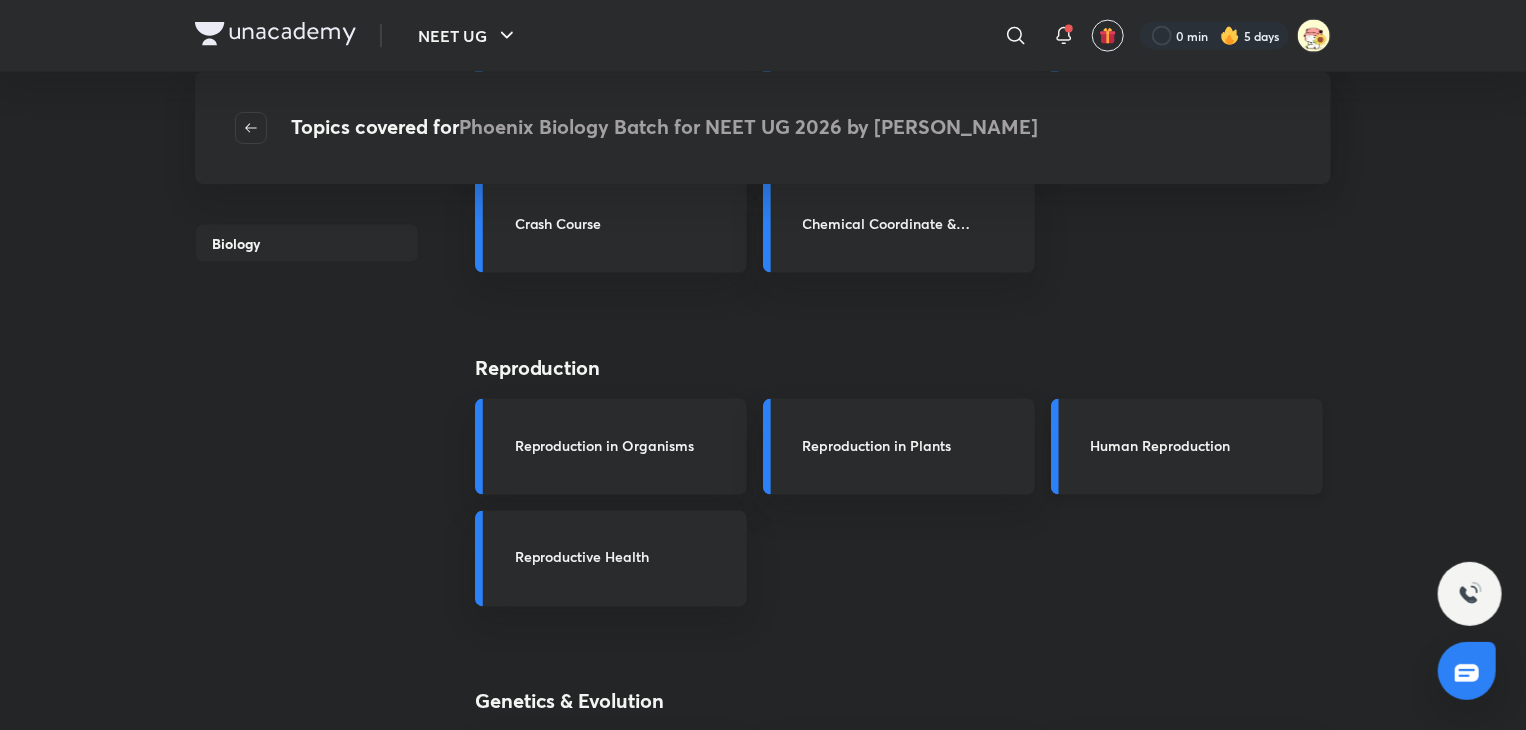 click on "Human Reproduction" at bounding box center (1187, 447) 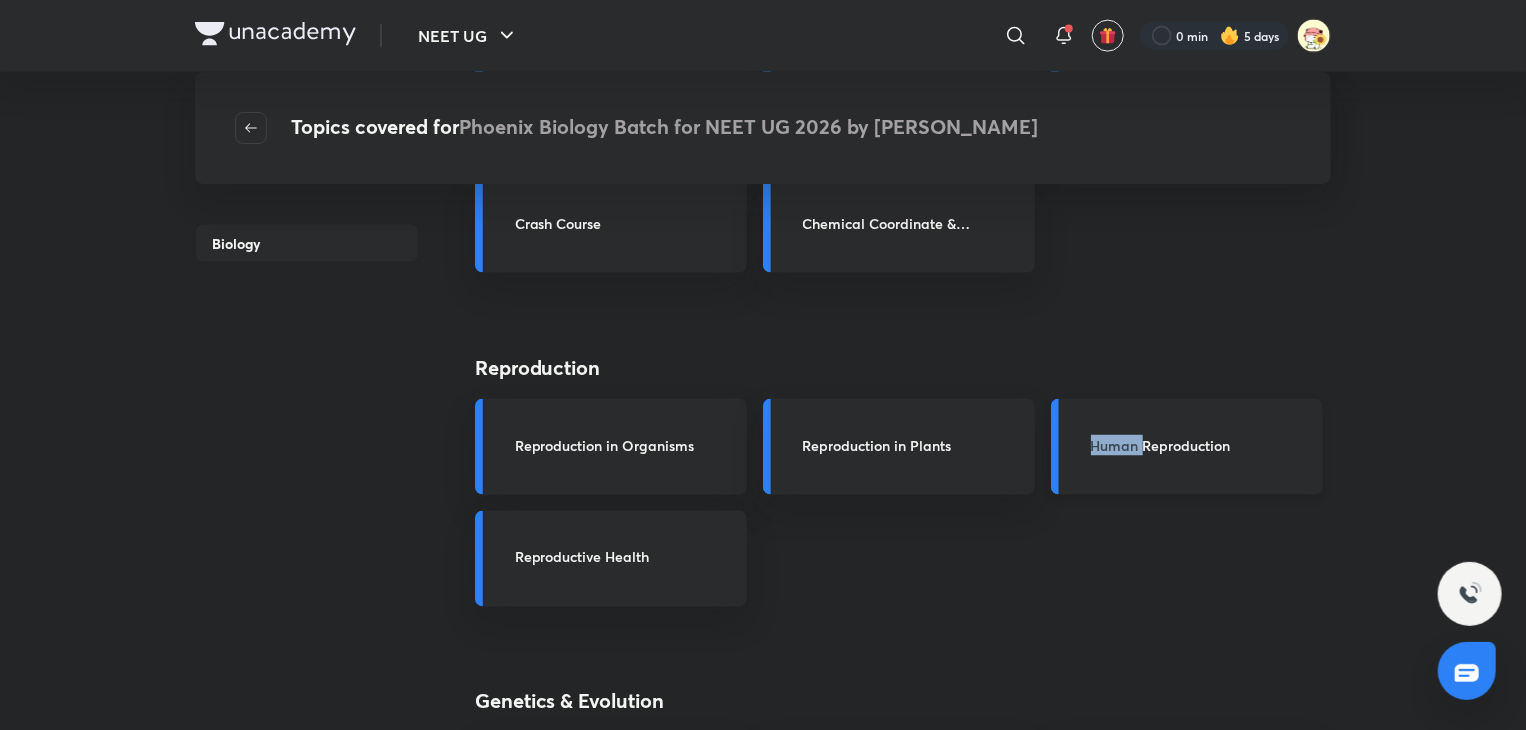 click on "Human Reproduction" at bounding box center [1187, 447] 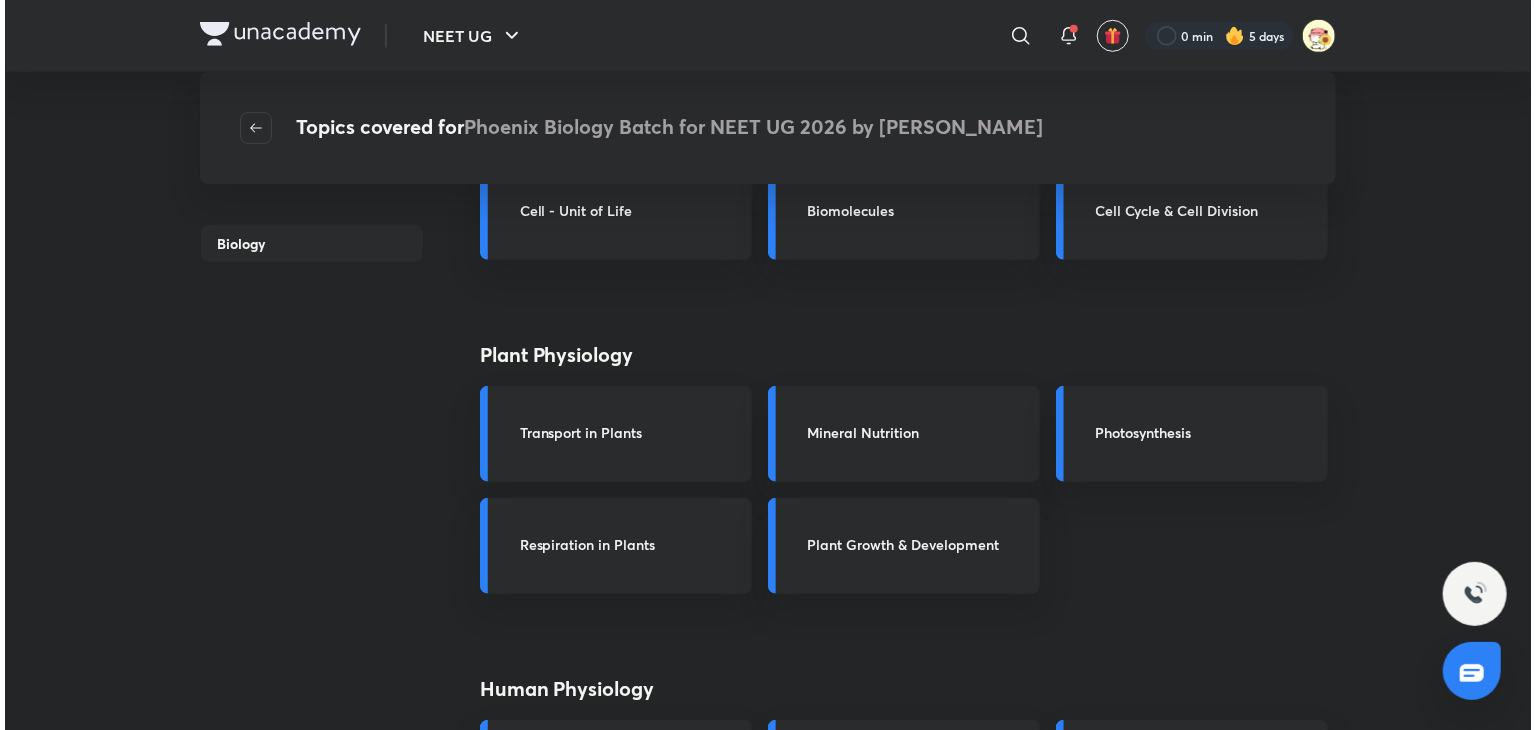 scroll, scrollTop: 0, scrollLeft: 0, axis: both 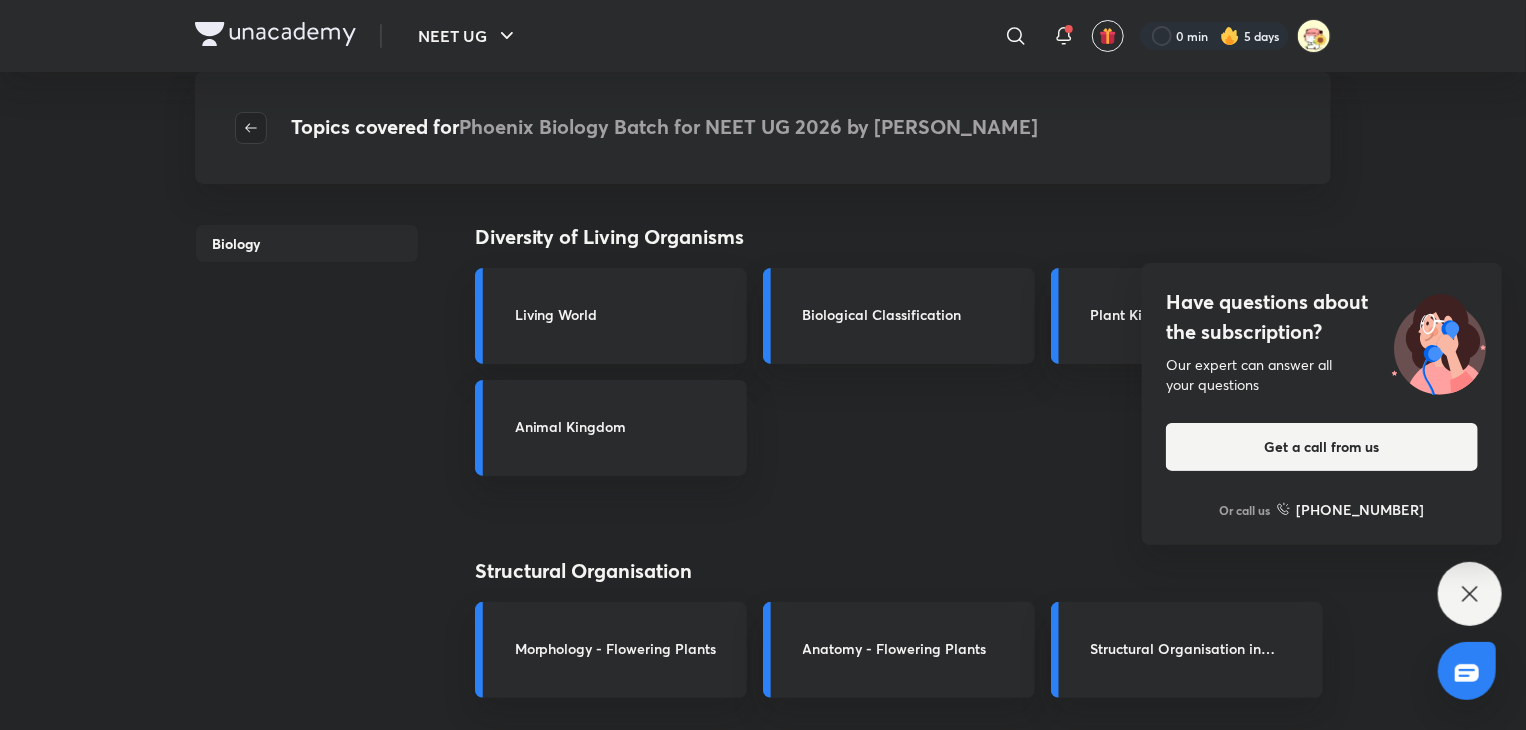 click 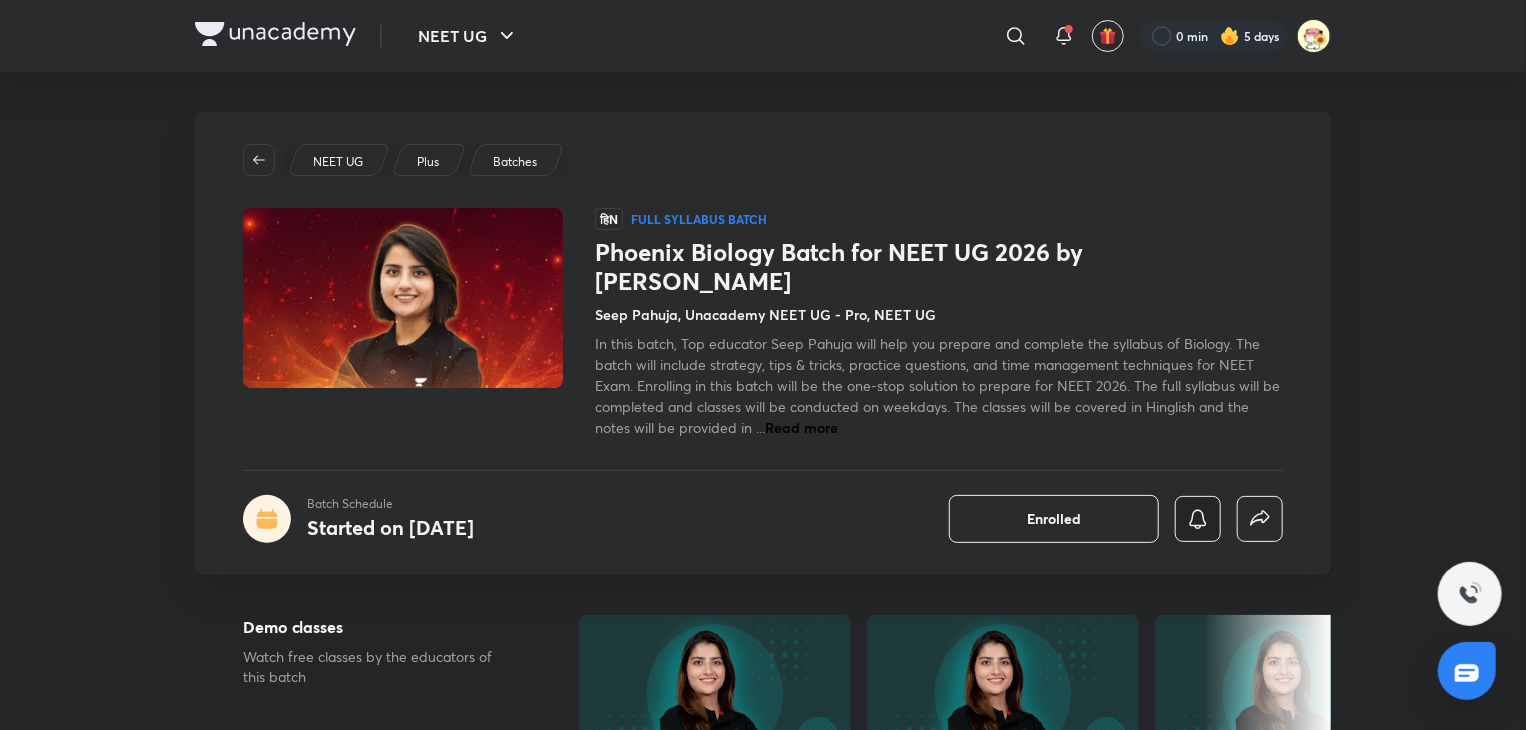 click at bounding box center [1198, 519] 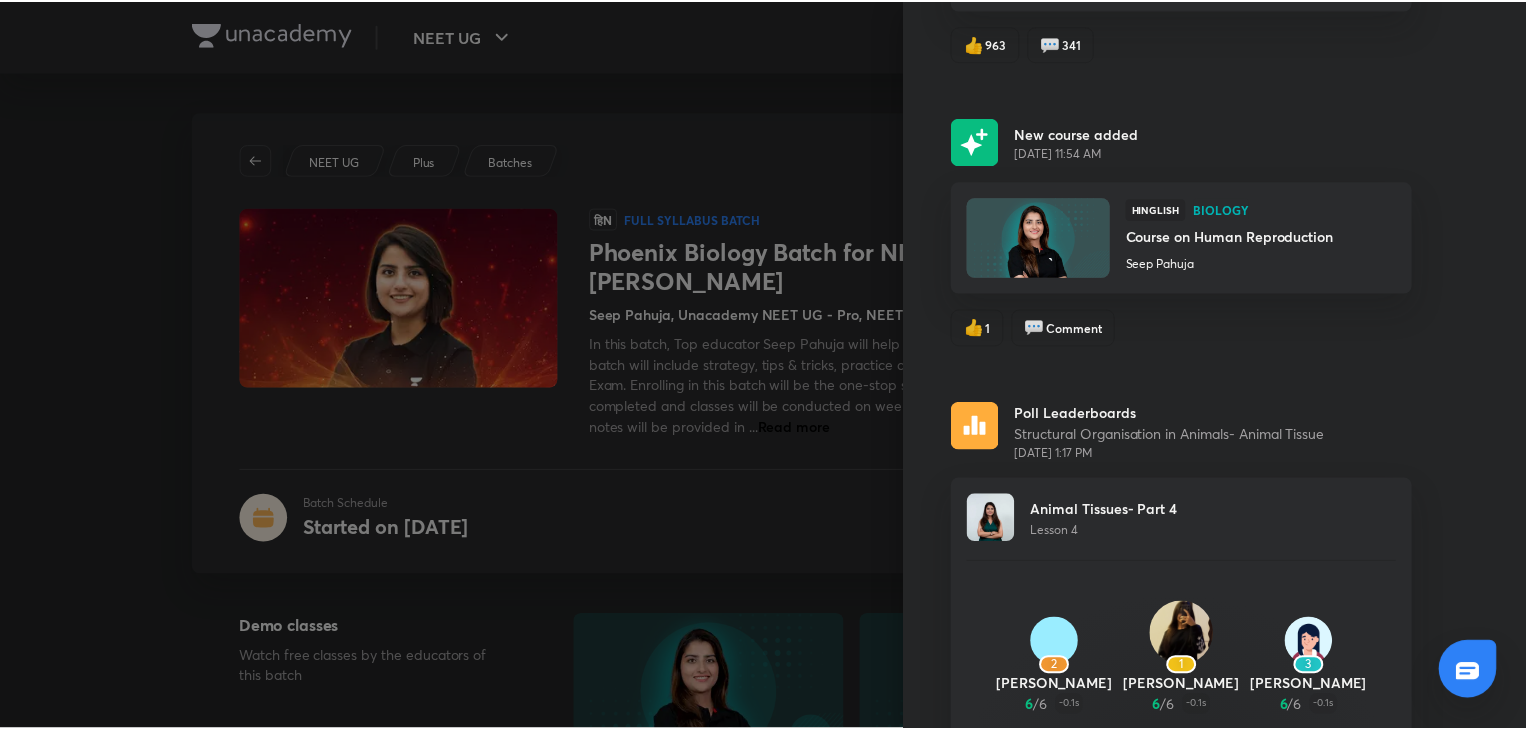 scroll, scrollTop: 6220, scrollLeft: 0, axis: vertical 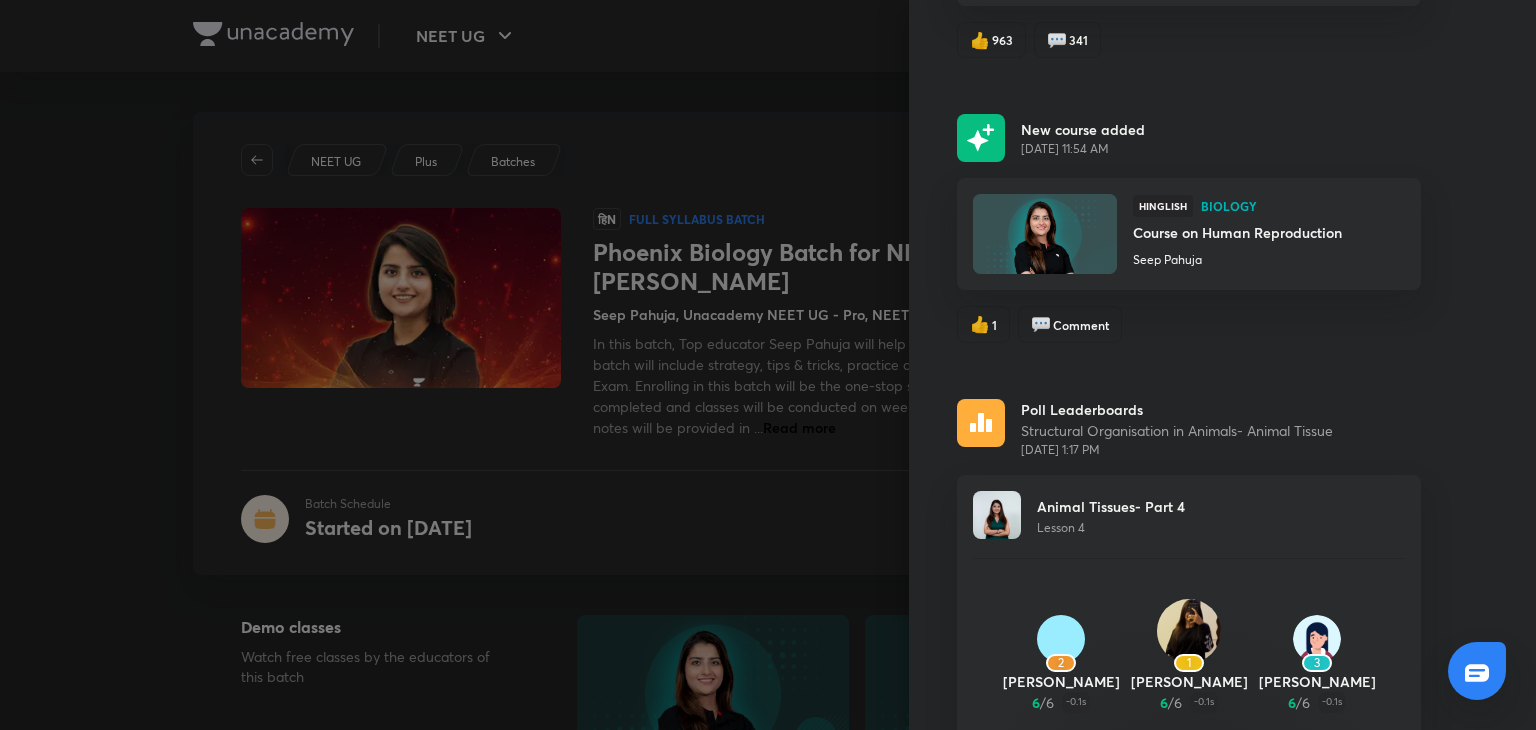 click on "Course on Human Reproduction" at bounding box center (1237, 232) 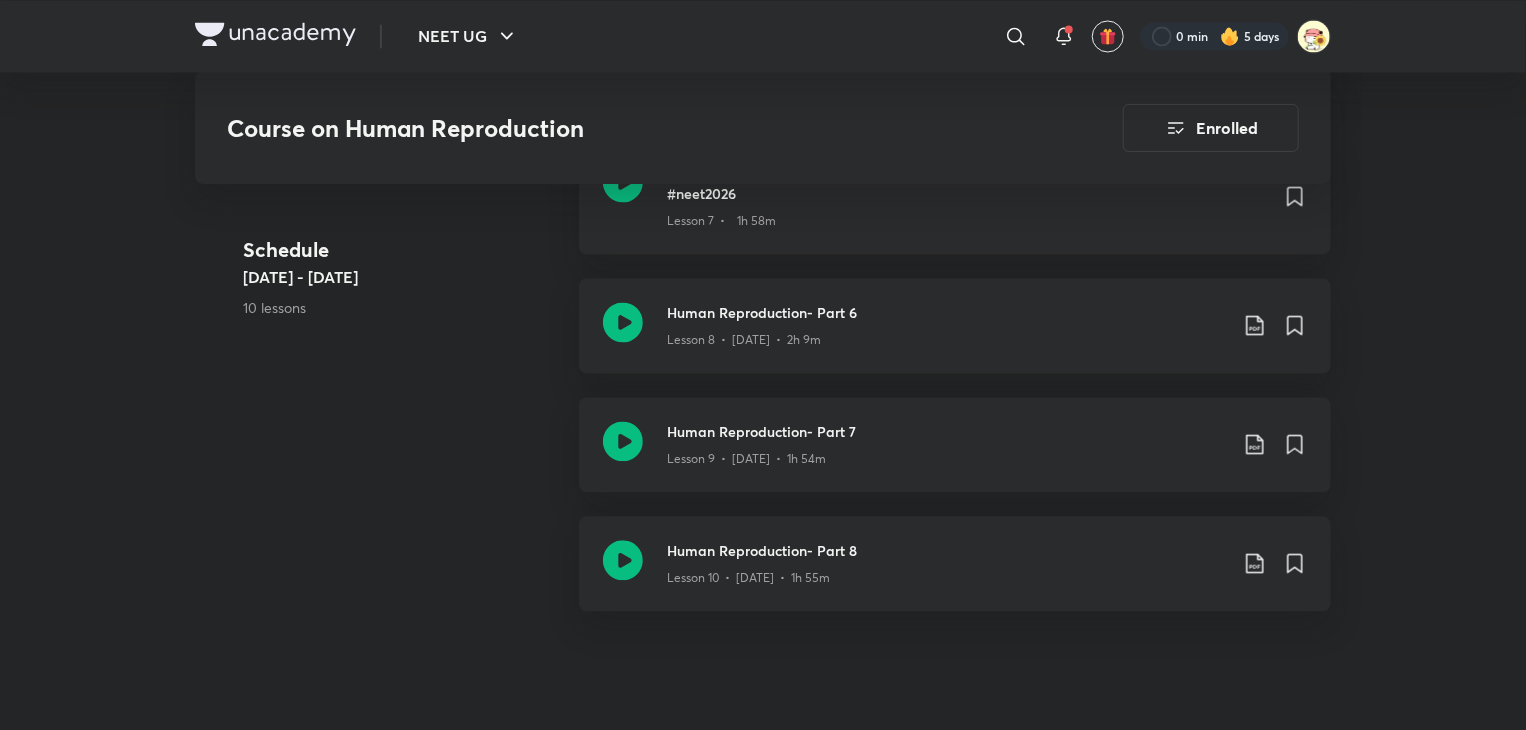 scroll, scrollTop: 1924, scrollLeft: 0, axis: vertical 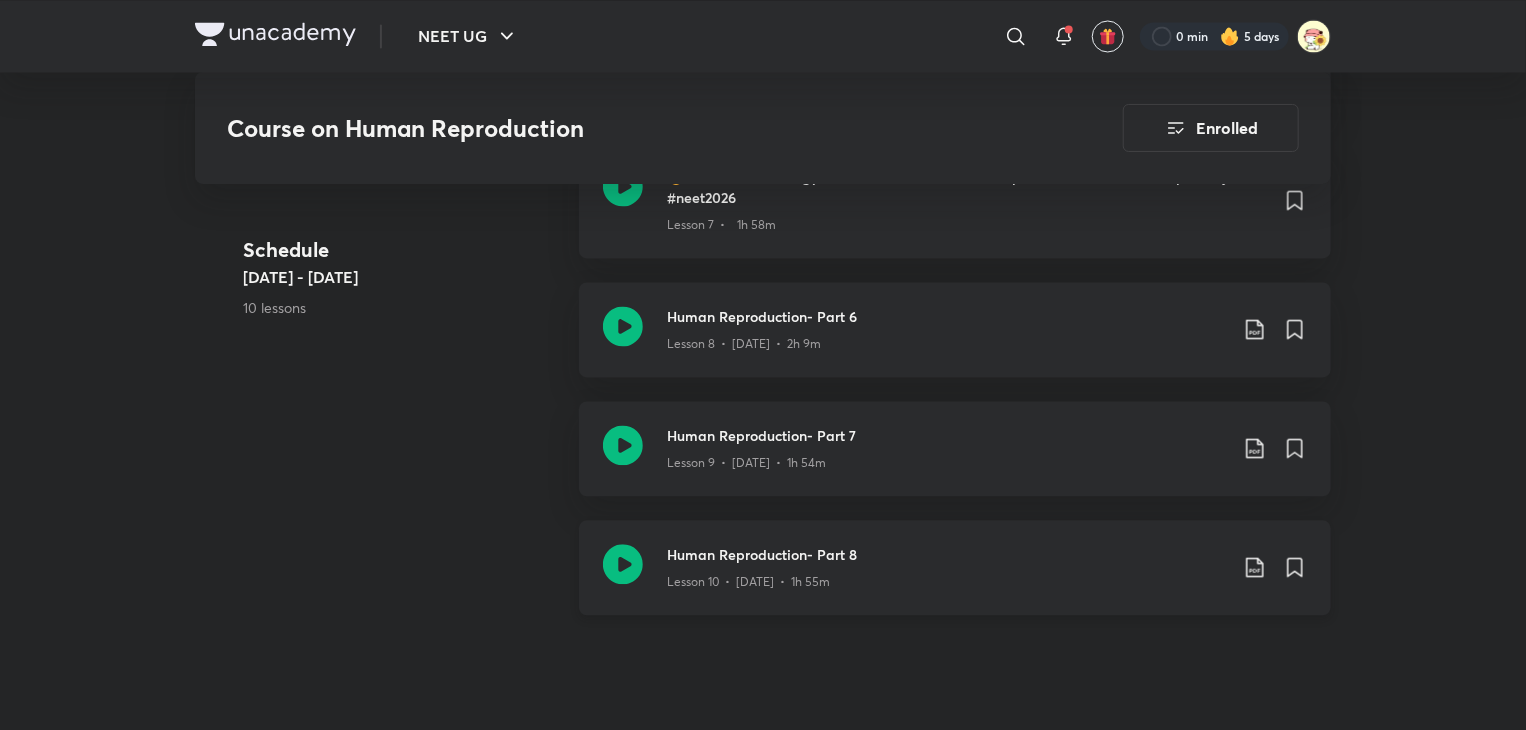click on "Human Reproduction- Part 8" at bounding box center [947, -765] 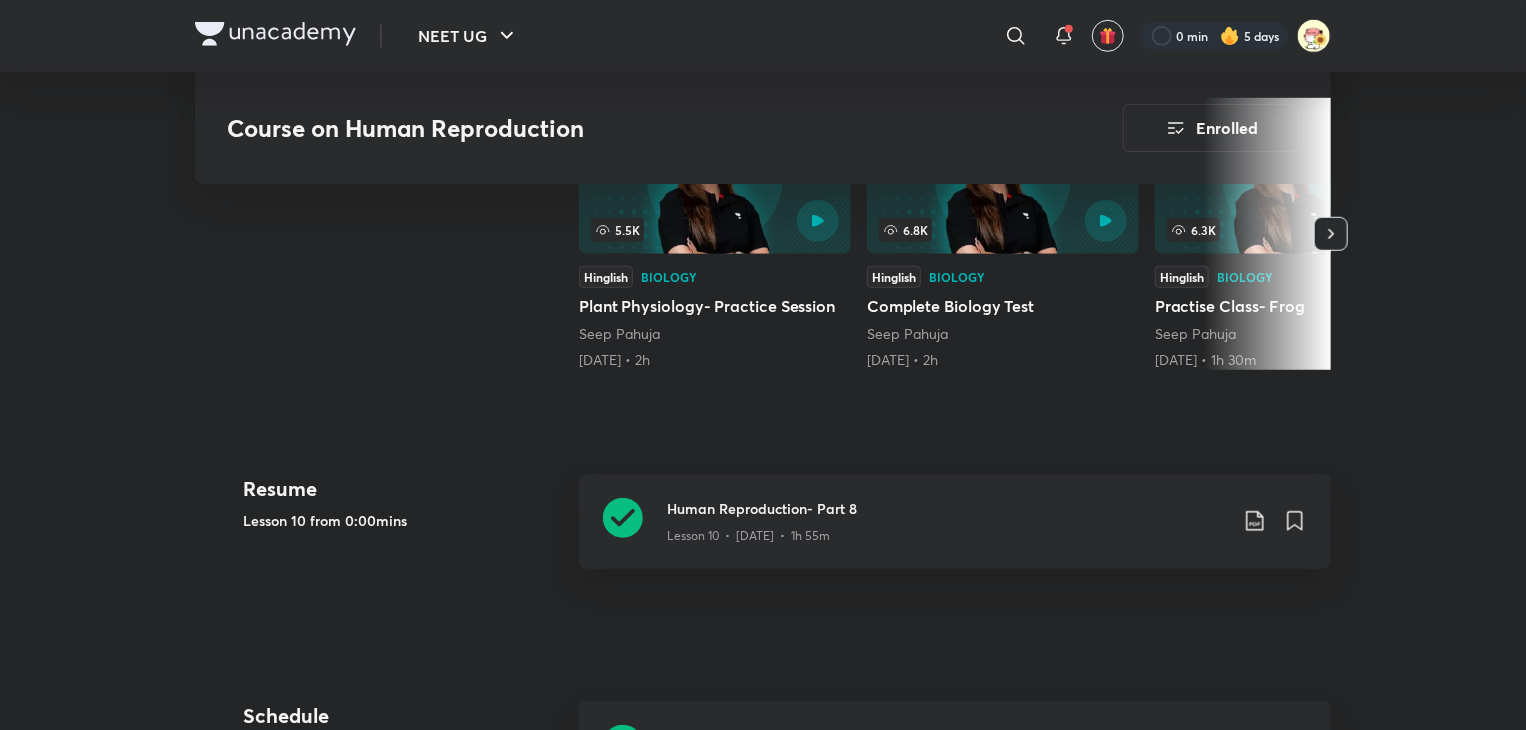 scroll, scrollTop: 632, scrollLeft: 0, axis: vertical 